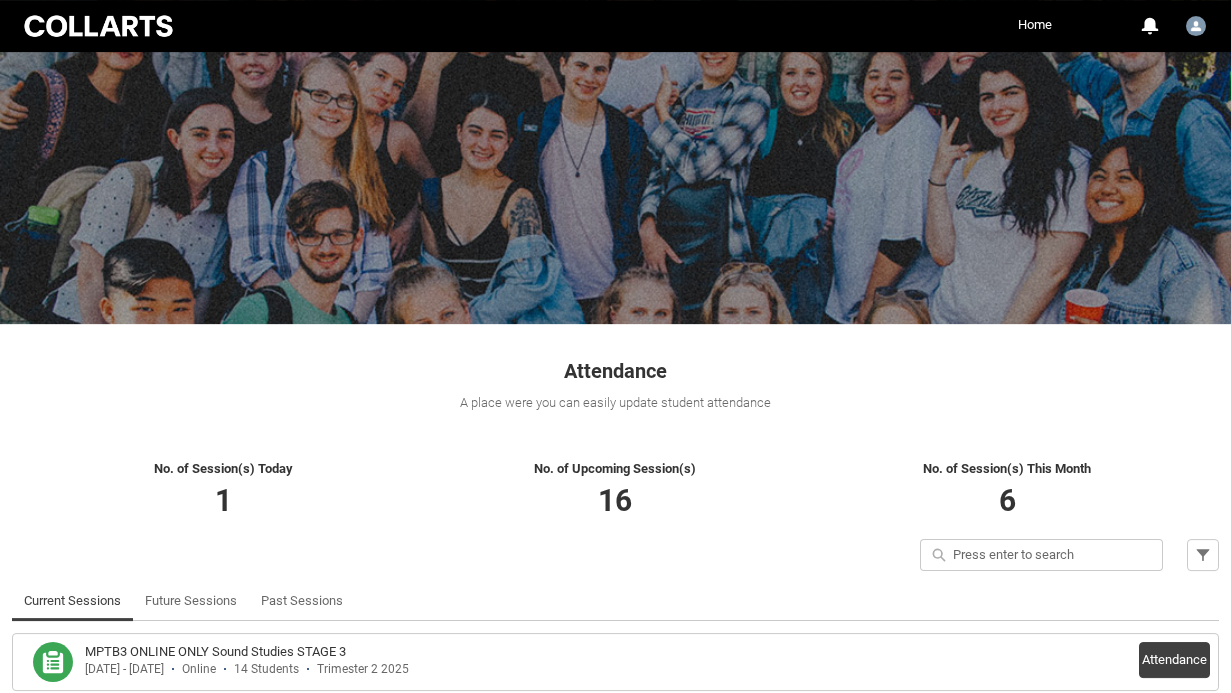 scroll, scrollTop: 153, scrollLeft: 0, axis: vertical 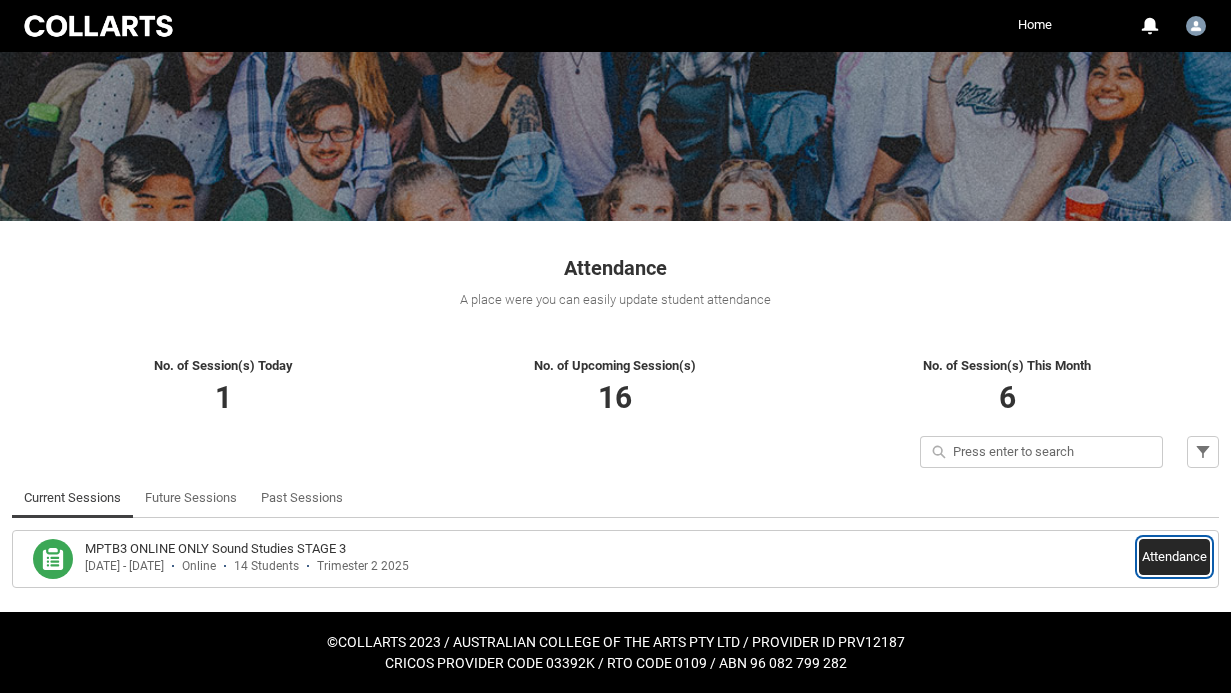 click on "Attendance" at bounding box center [1174, 557] 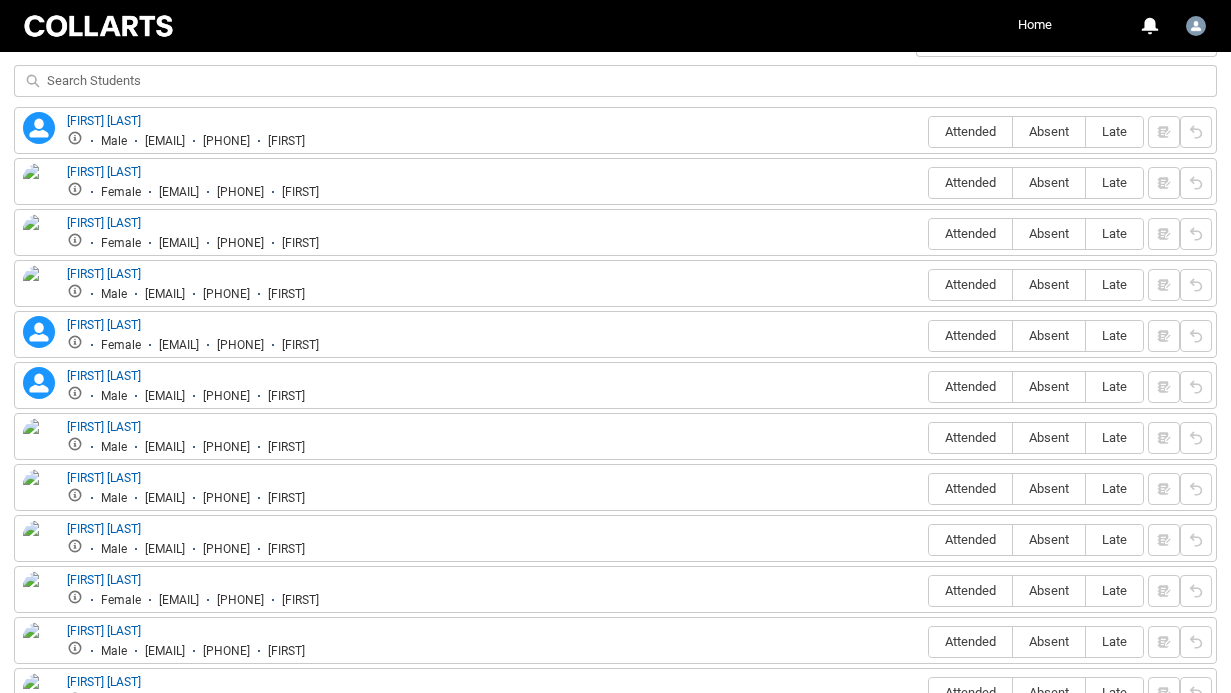 scroll, scrollTop: 763, scrollLeft: 0, axis: vertical 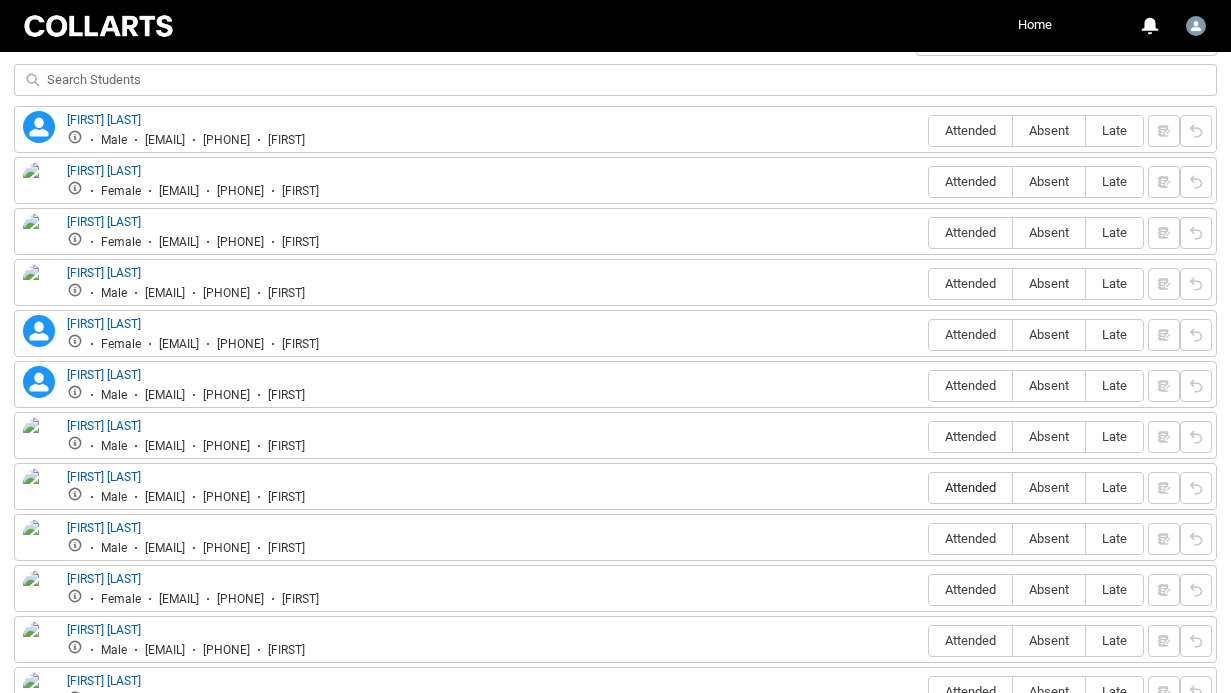 click on "Attended" at bounding box center (970, 487) 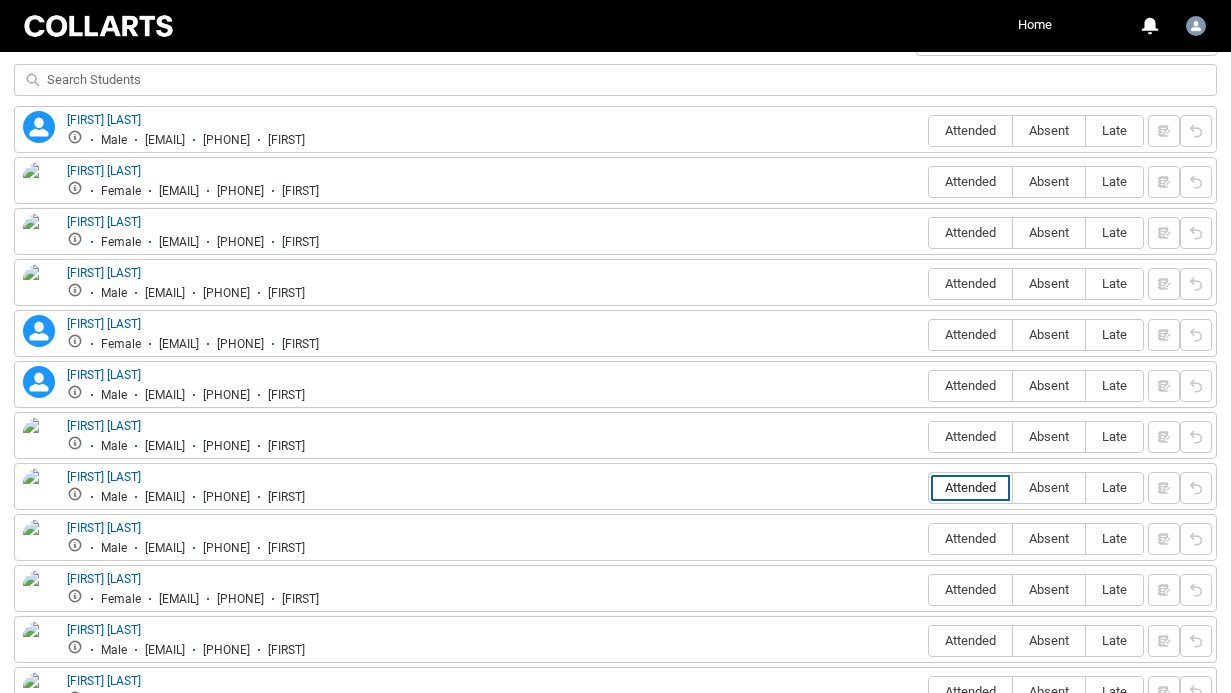 click on "Attended" at bounding box center [928, 487] 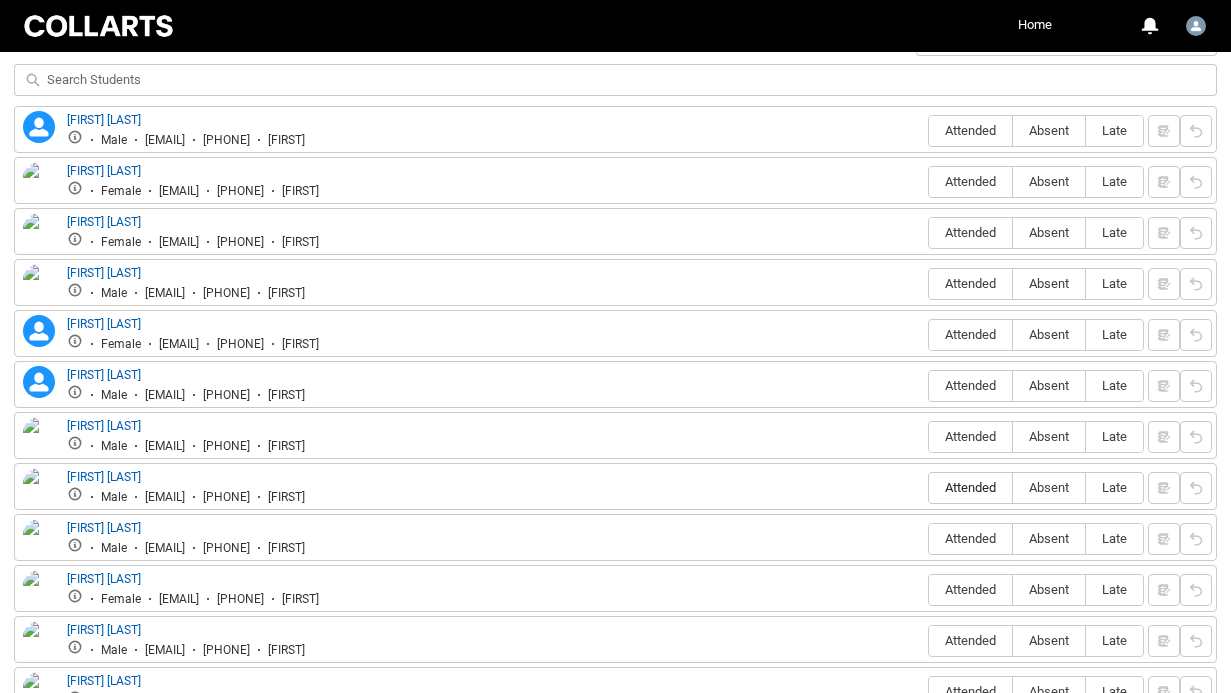 type on "Attended" 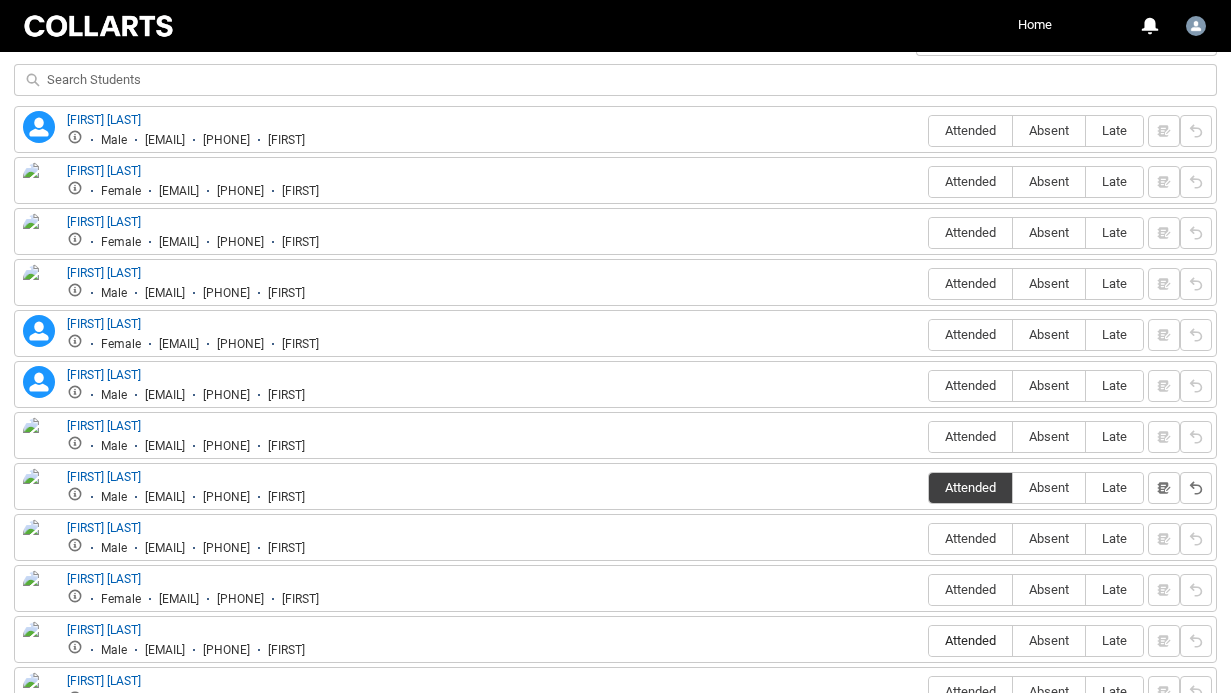 scroll, scrollTop: 820, scrollLeft: 0, axis: vertical 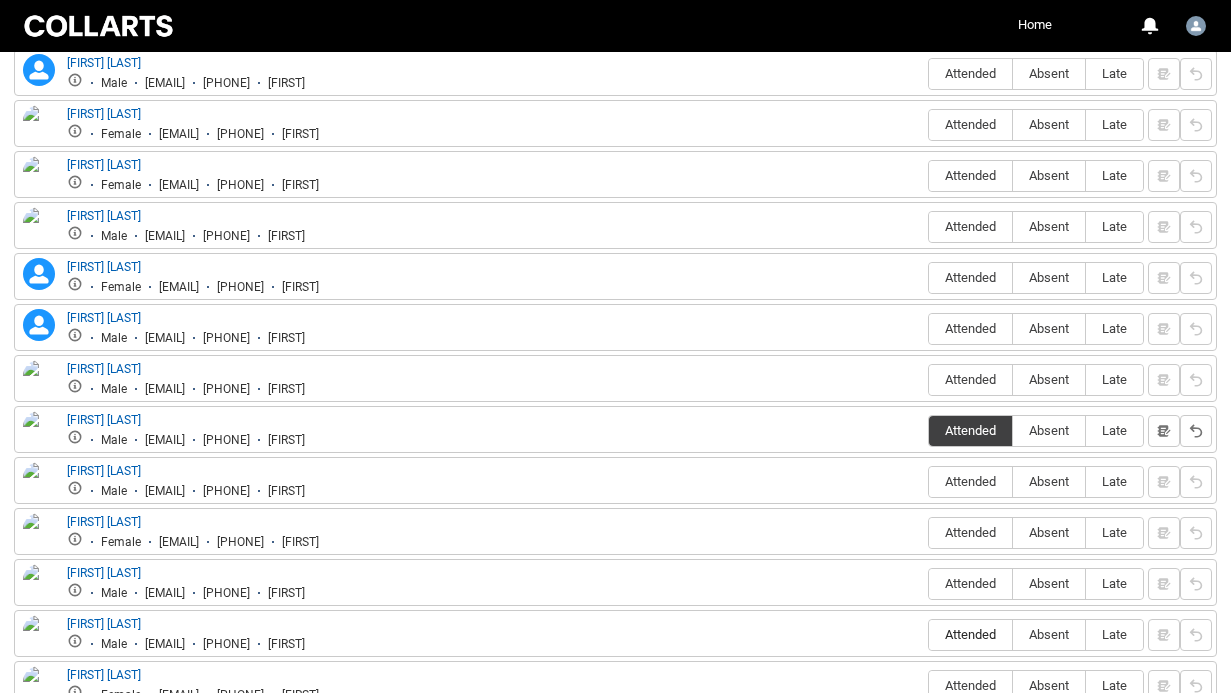 click on "Attended" at bounding box center (970, 634) 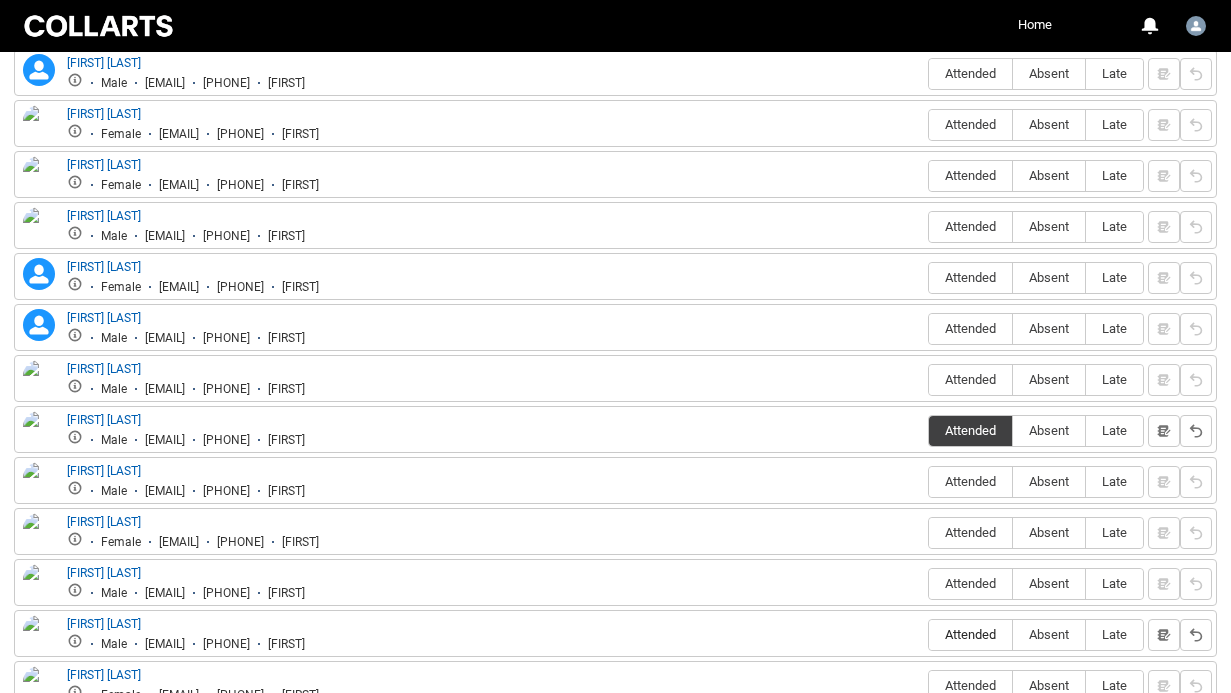 radio on "true" 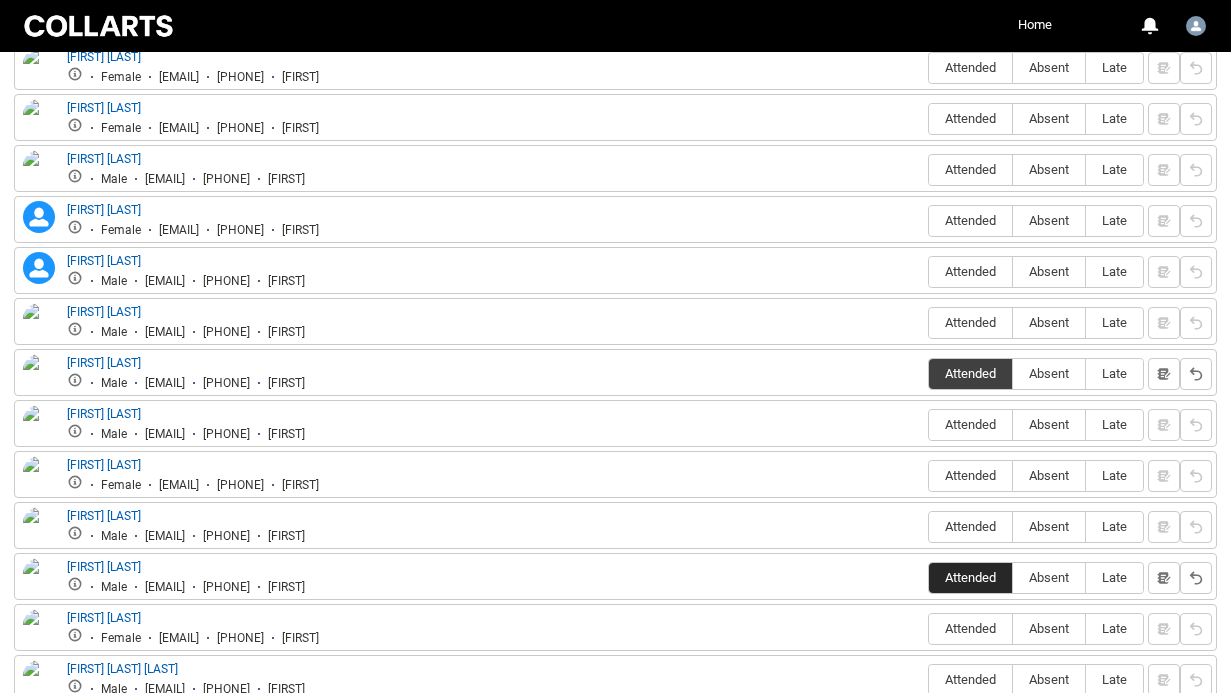 scroll, scrollTop: 892, scrollLeft: 0, axis: vertical 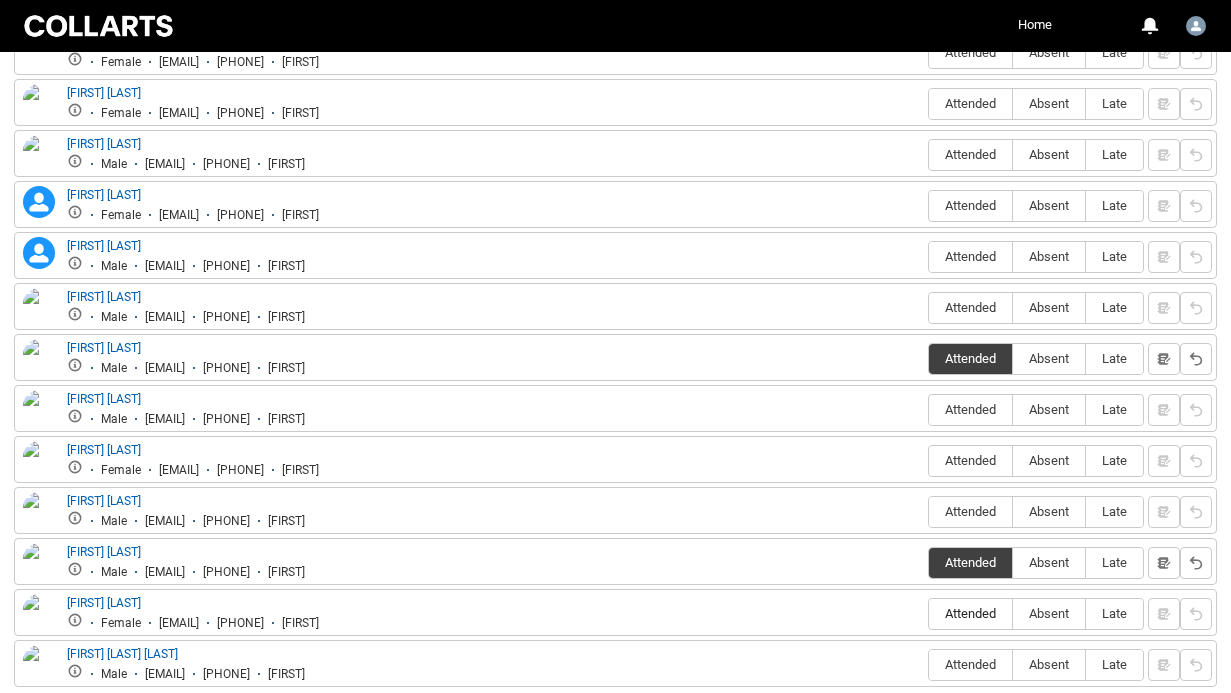 click on "Attended" at bounding box center (970, 613) 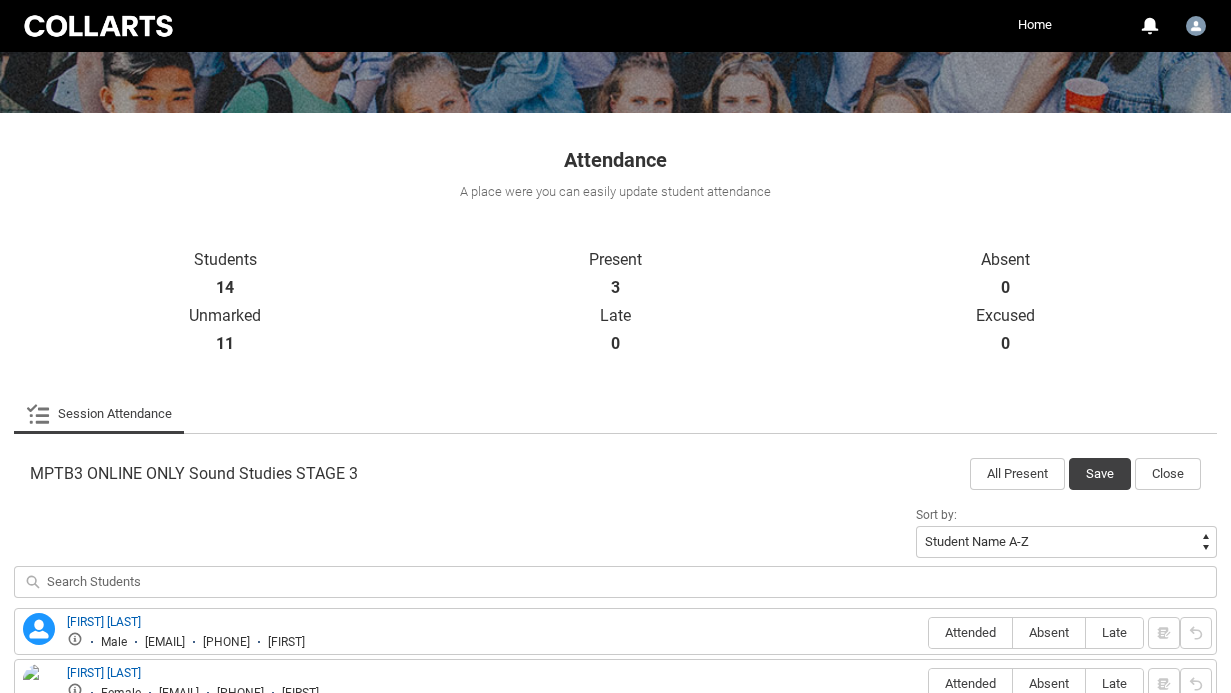 scroll, scrollTop: 236, scrollLeft: 0, axis: vertical 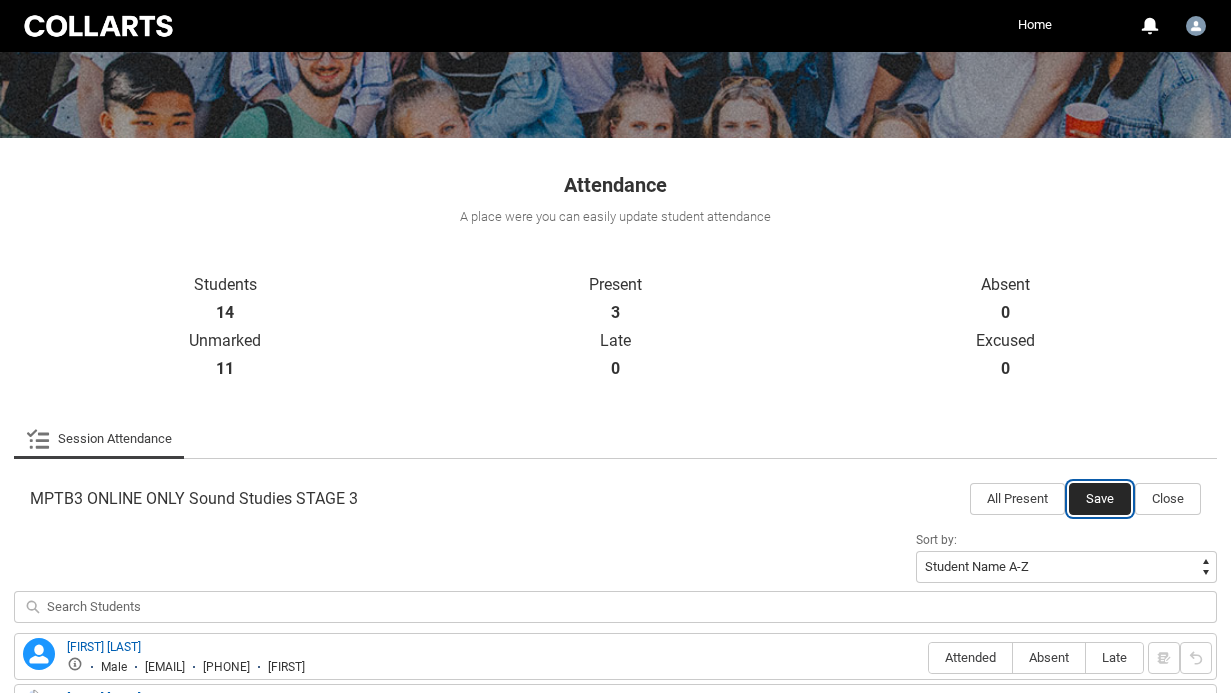 click on "Save" at bounding box center (1100, 499) 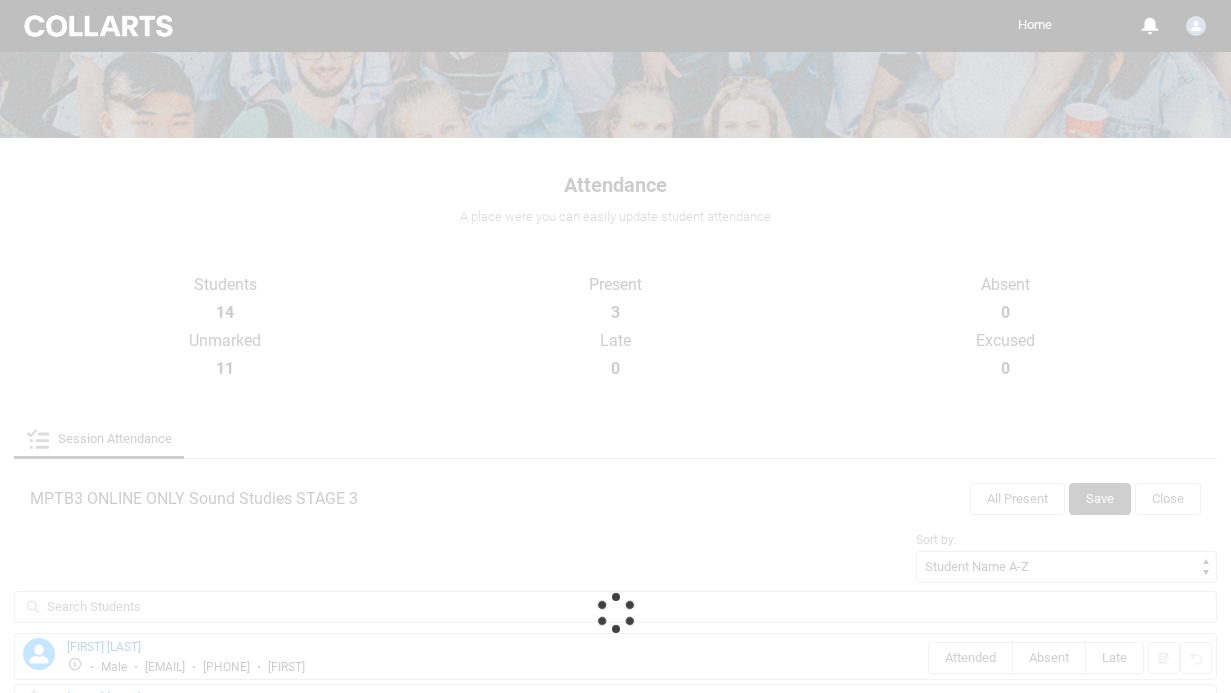 scroll, scrollTop: 153, scrollLeft: 0, axis: vertical 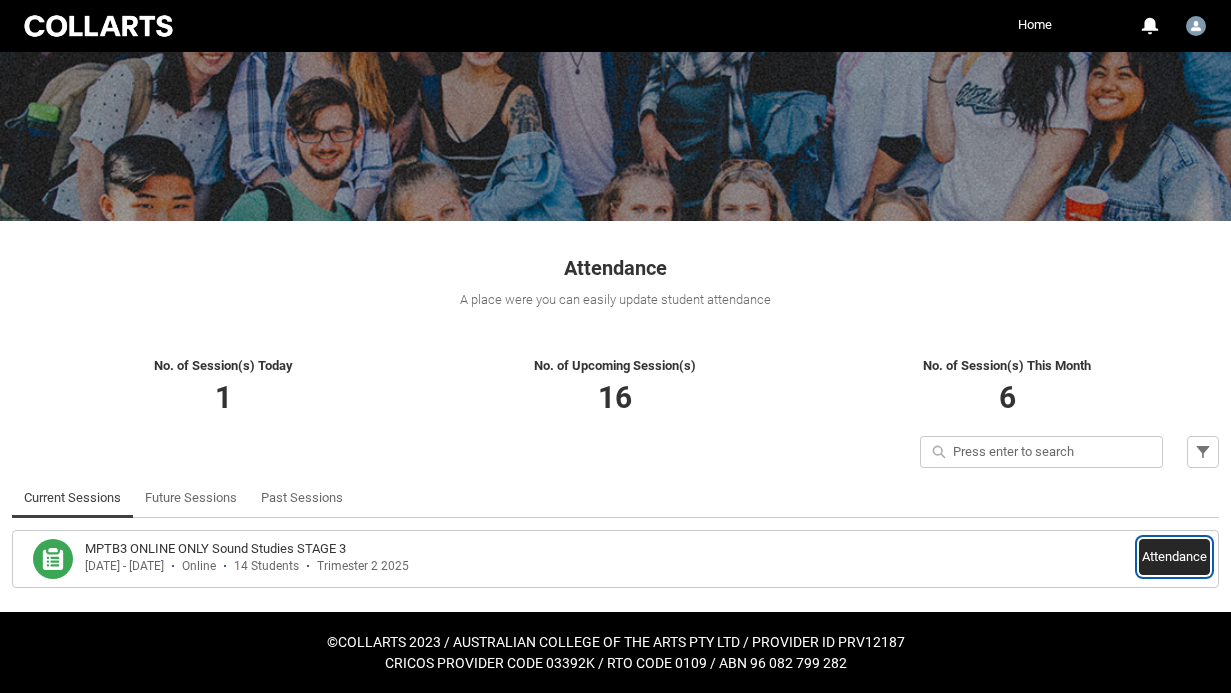 click on "Attendance" at bounding box center (1174, 557) 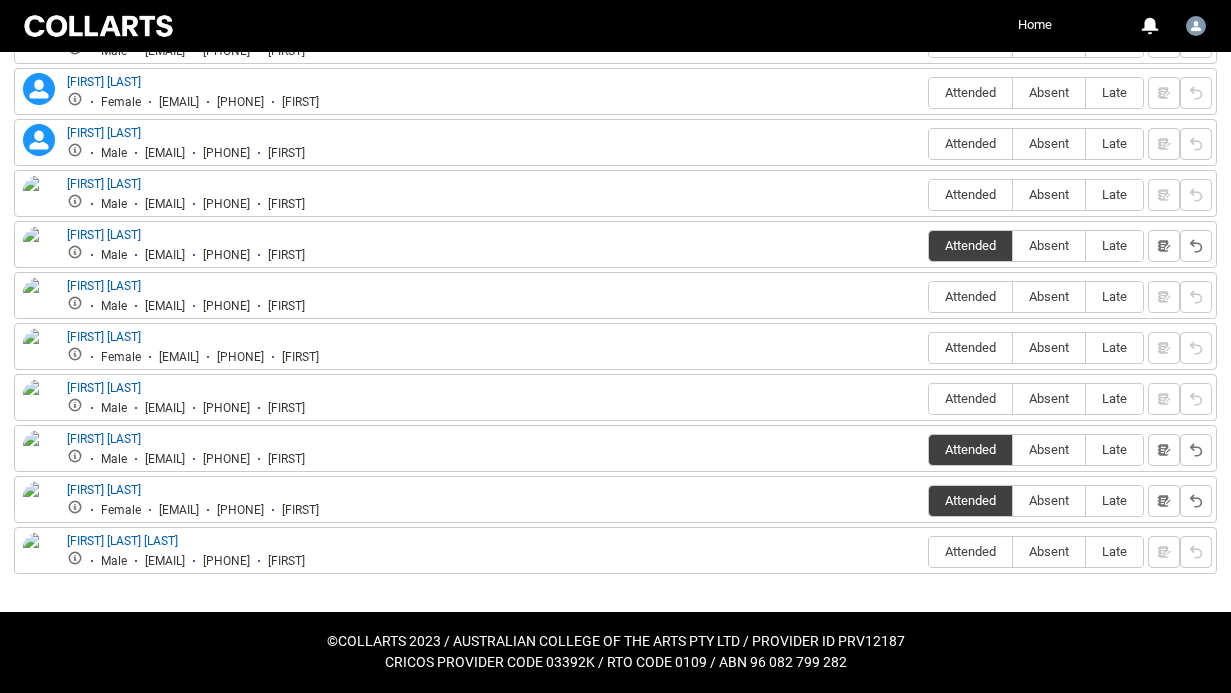 scroll, scrollTop: 1004, scrollLeft: 0, axis: vertical 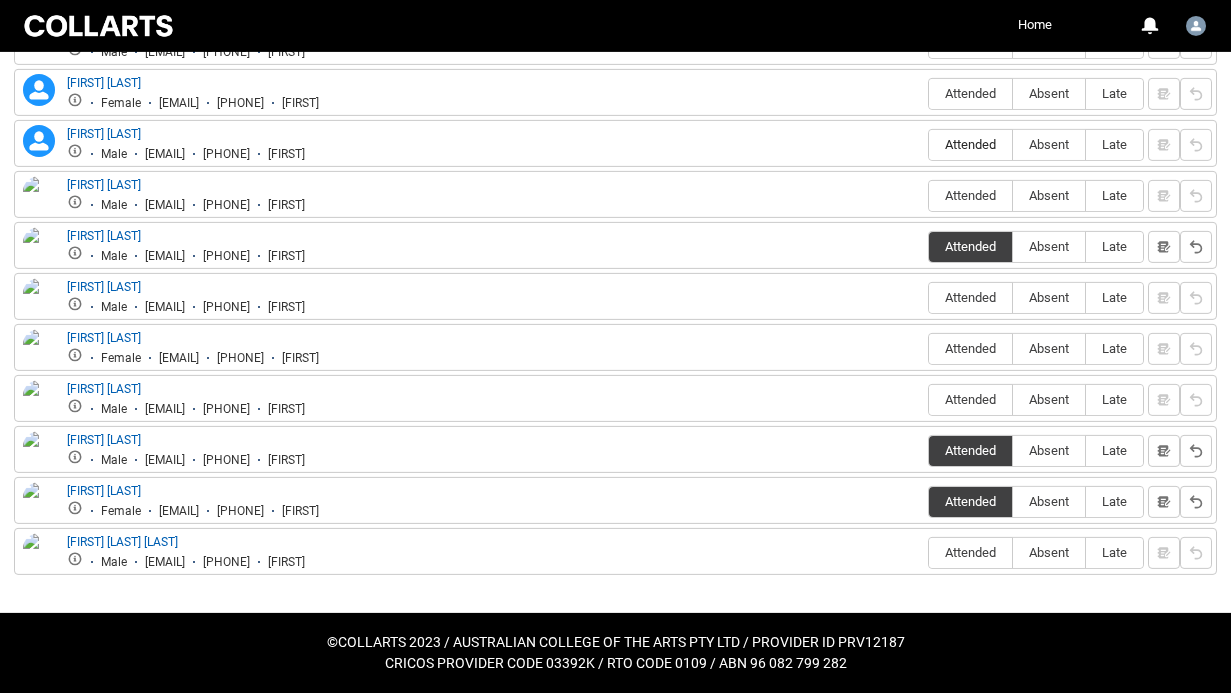 click on "Attended" at bounding box center [970, 144] 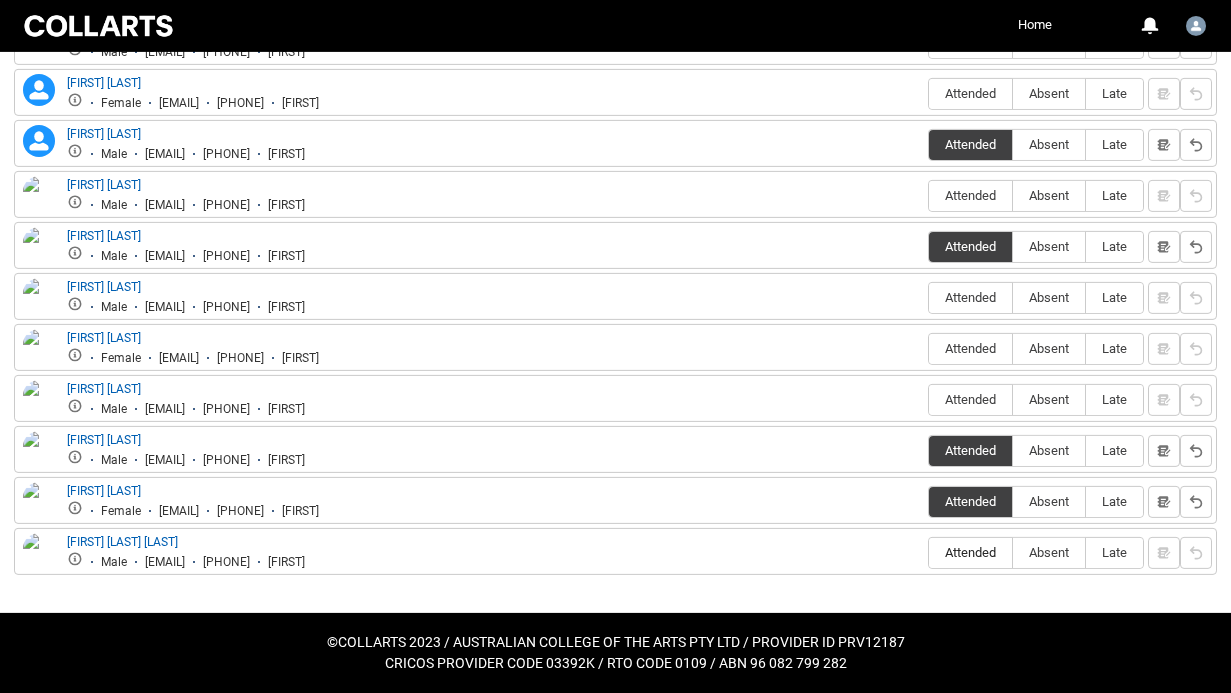 click on "Attended" at bounding box center (970, 553) 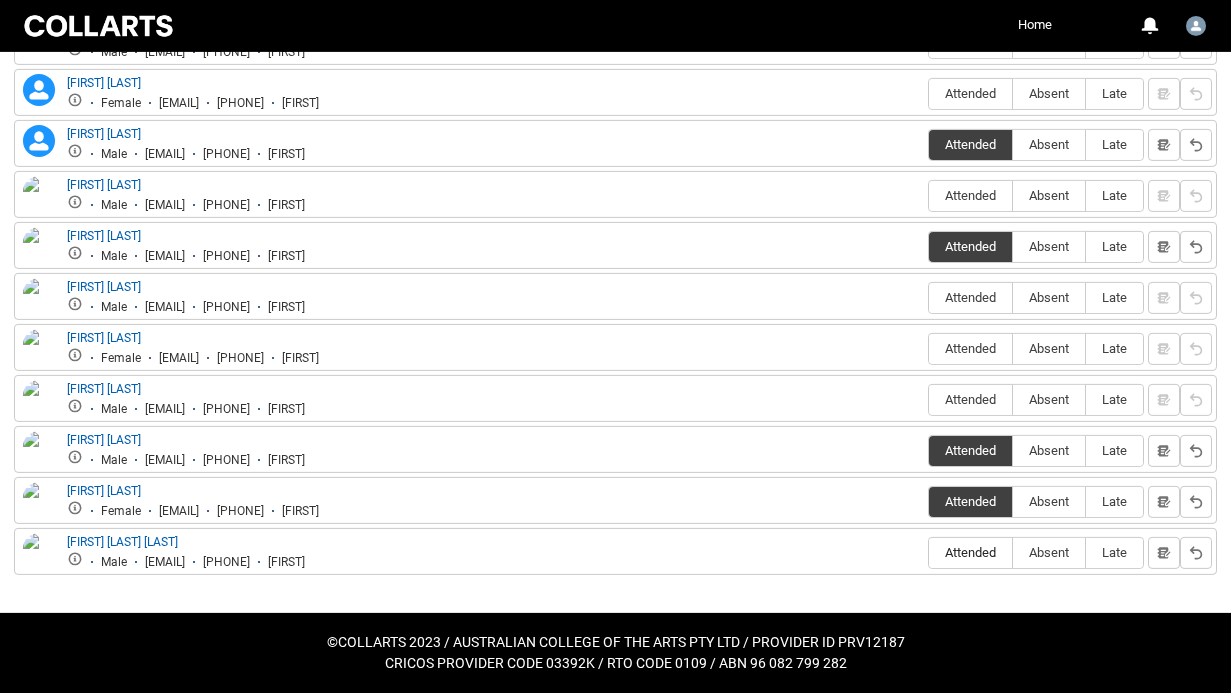 radio on "true" 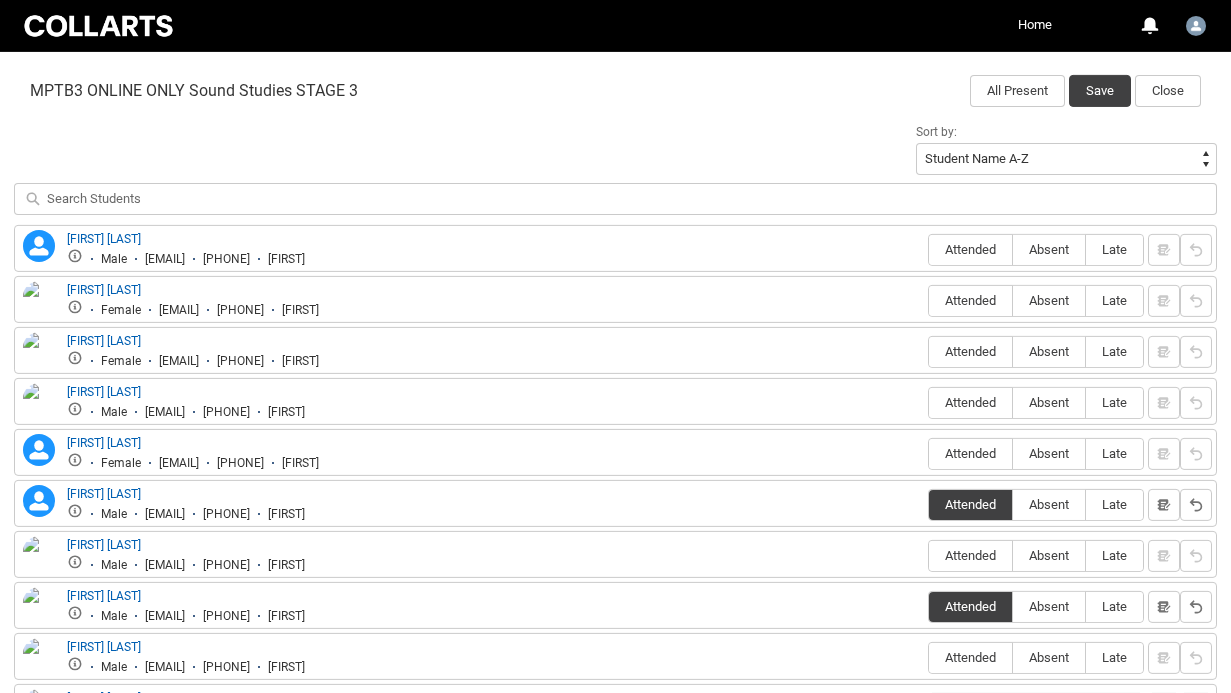 scroll, scrollTop: 627, scrollLeft: 0, axis: vertical 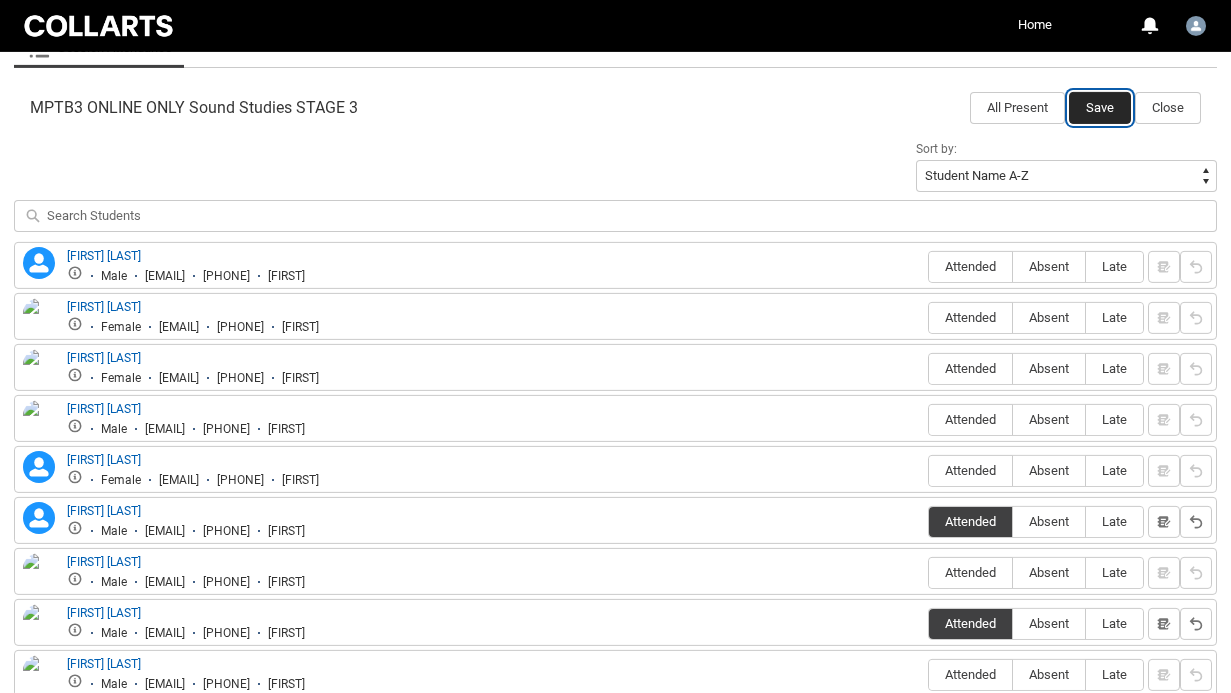 click on "Save" at bounding box center (1100, 108) 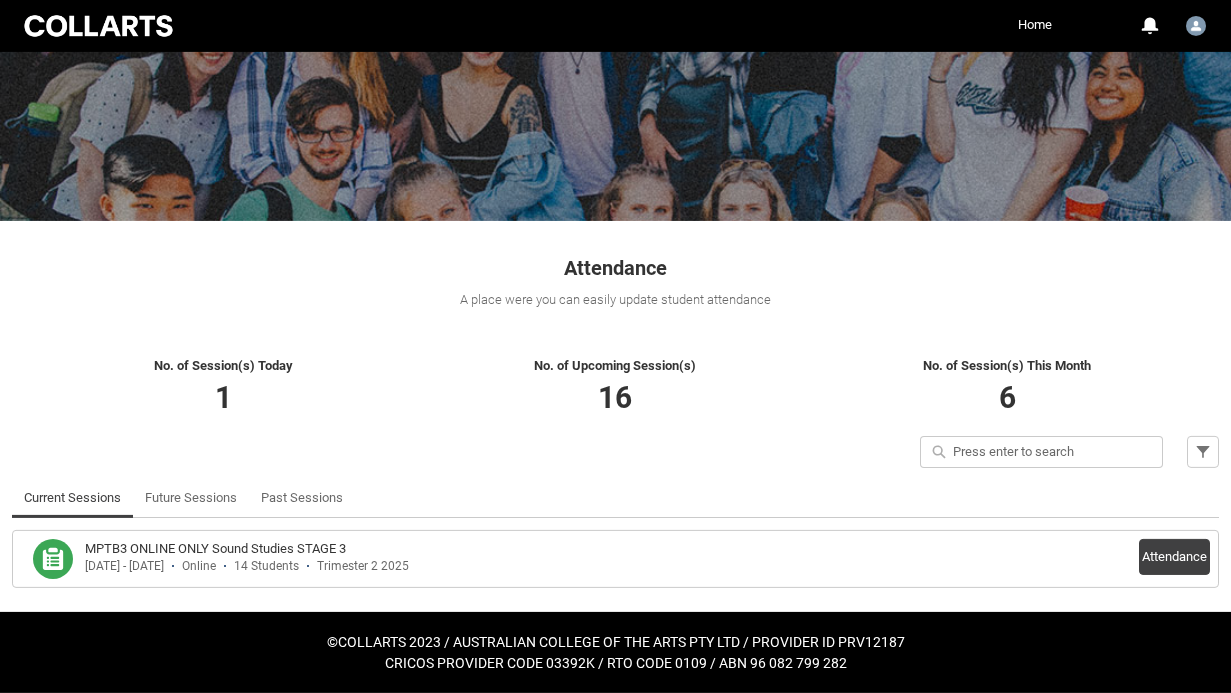 scroll, scrollTop: 153, scrollLeft: 0, axis: vertical 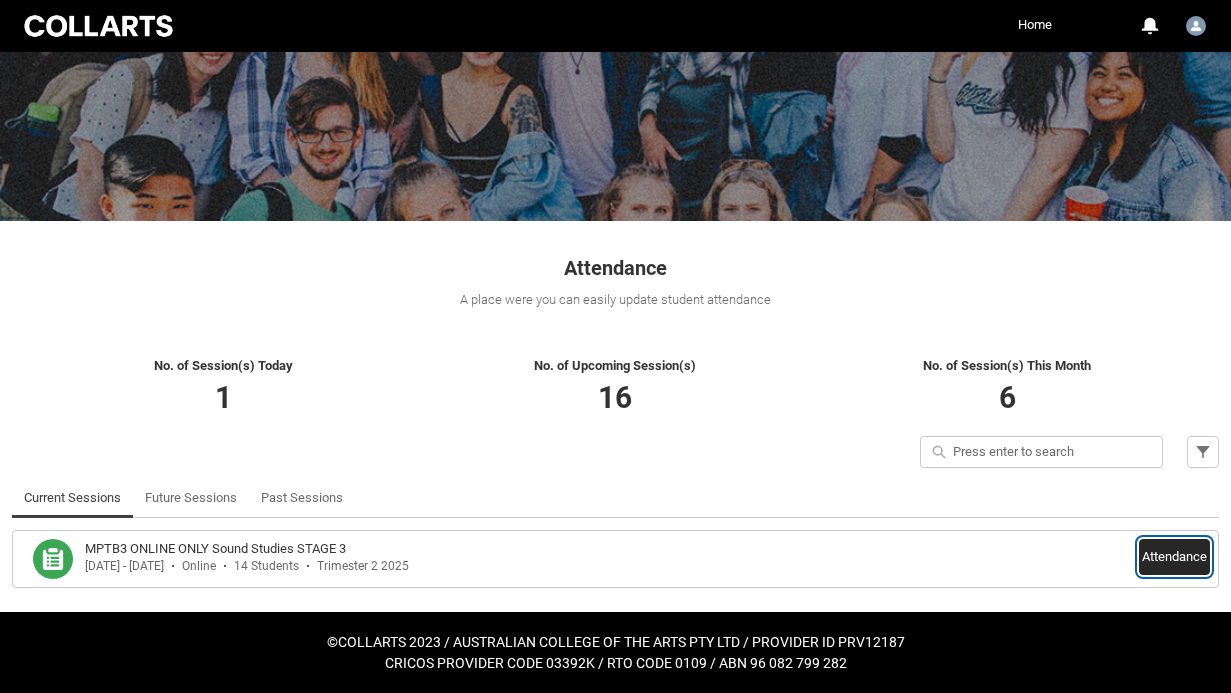 click on "Attendance" at bounding box center (1174, 557) 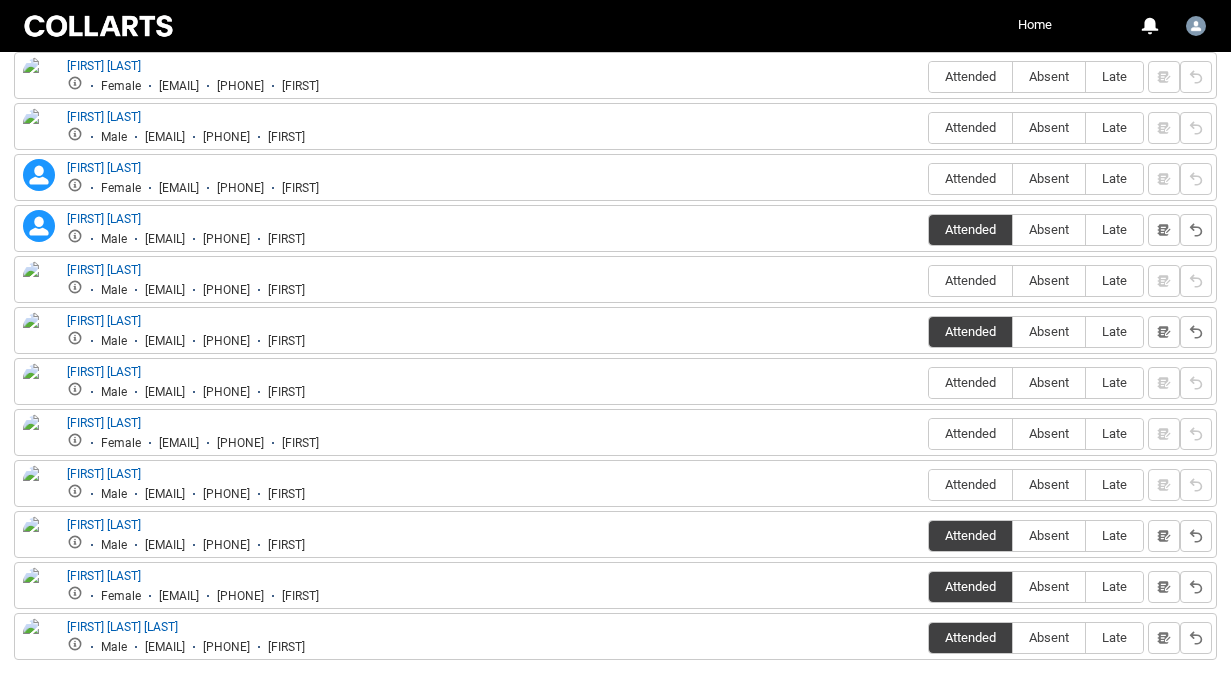 scroll, scrollTop: 912, scrollLeft: 0, axis: vertical 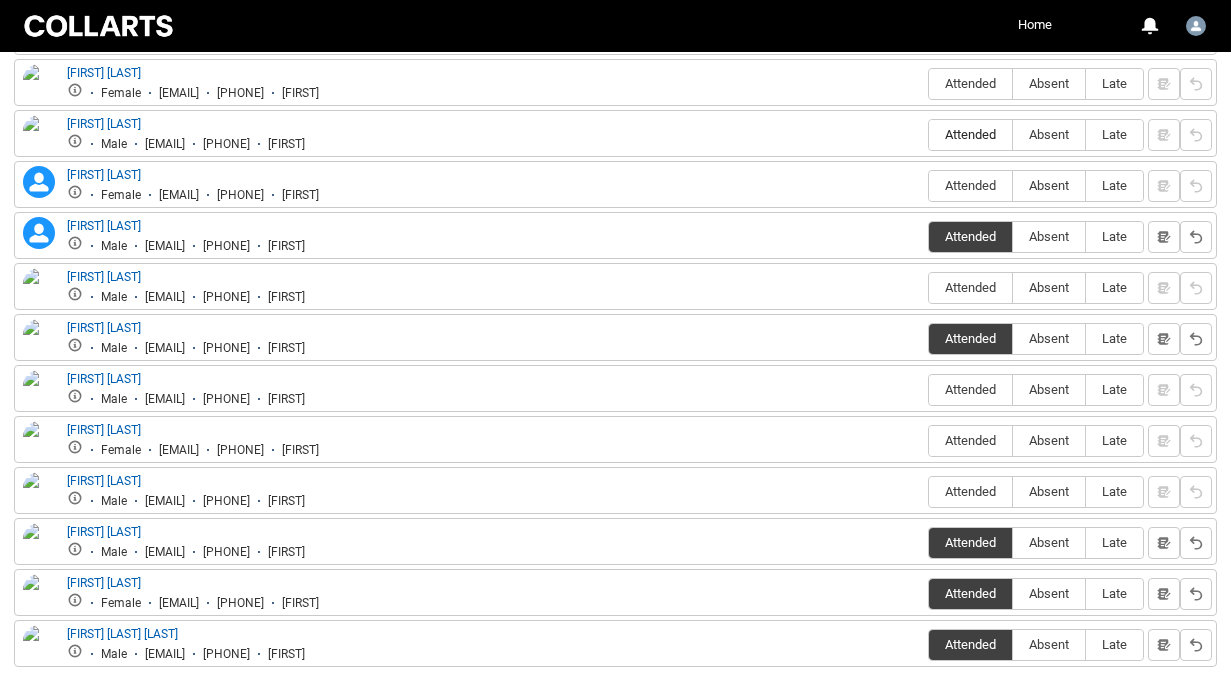 click on "Attended" at bounding box center [970, 134] 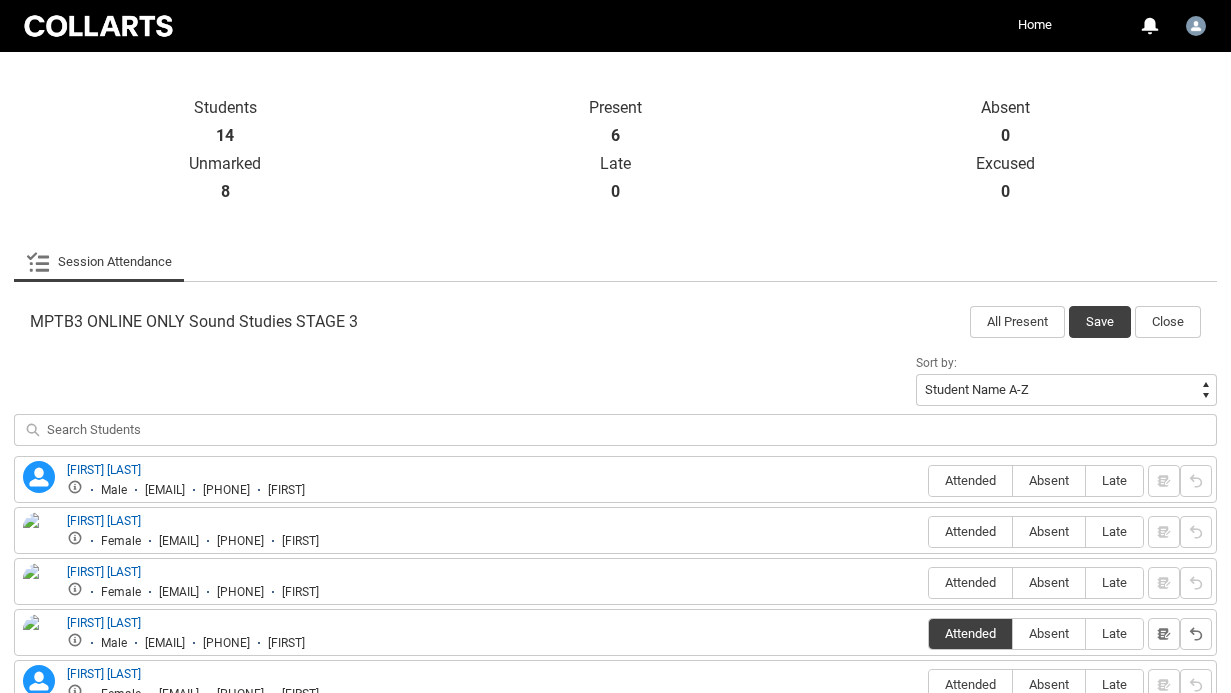 scroll, scrollTop: 405, scrollLeft: 0, axis: vertical 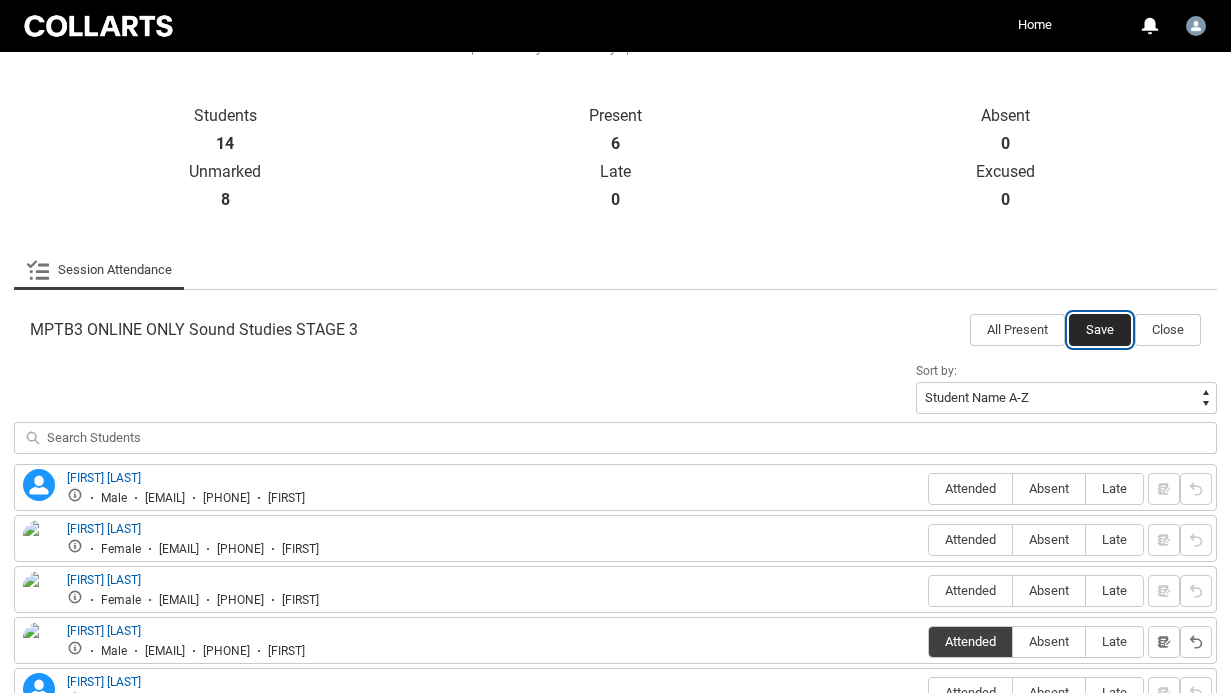 click on "Save" at bounding box center [1100, 330] 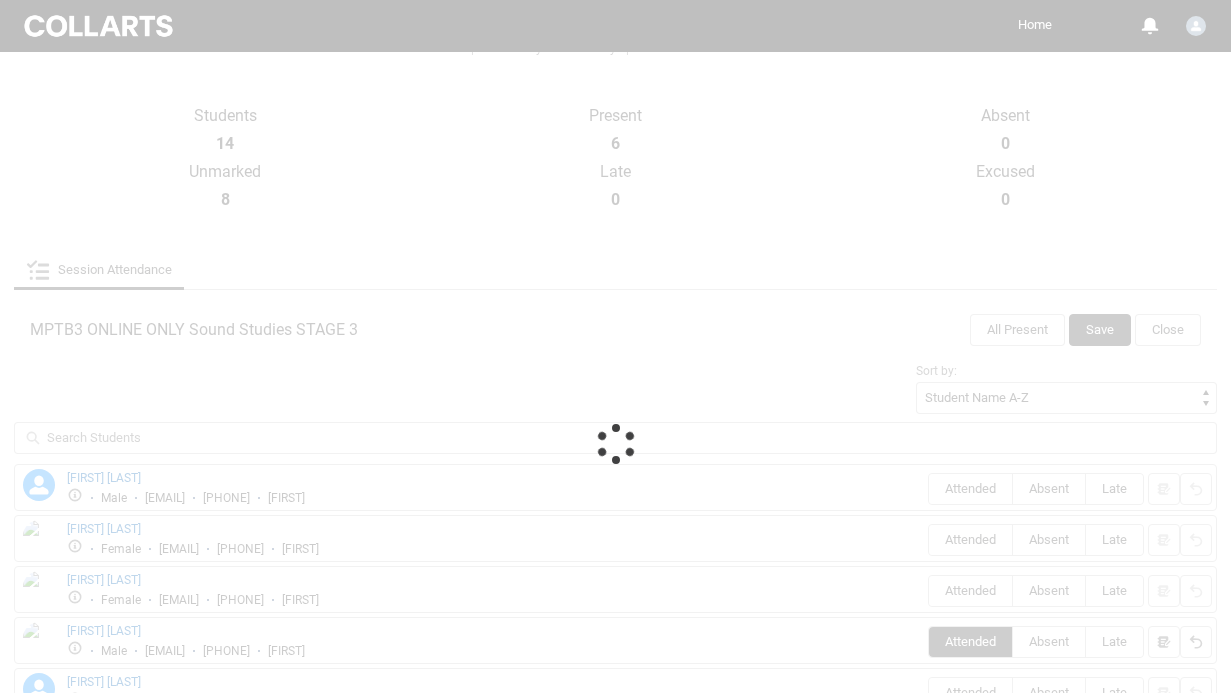 scroll, scrollTop: 153, scrollLeft: 0, axis: vertical 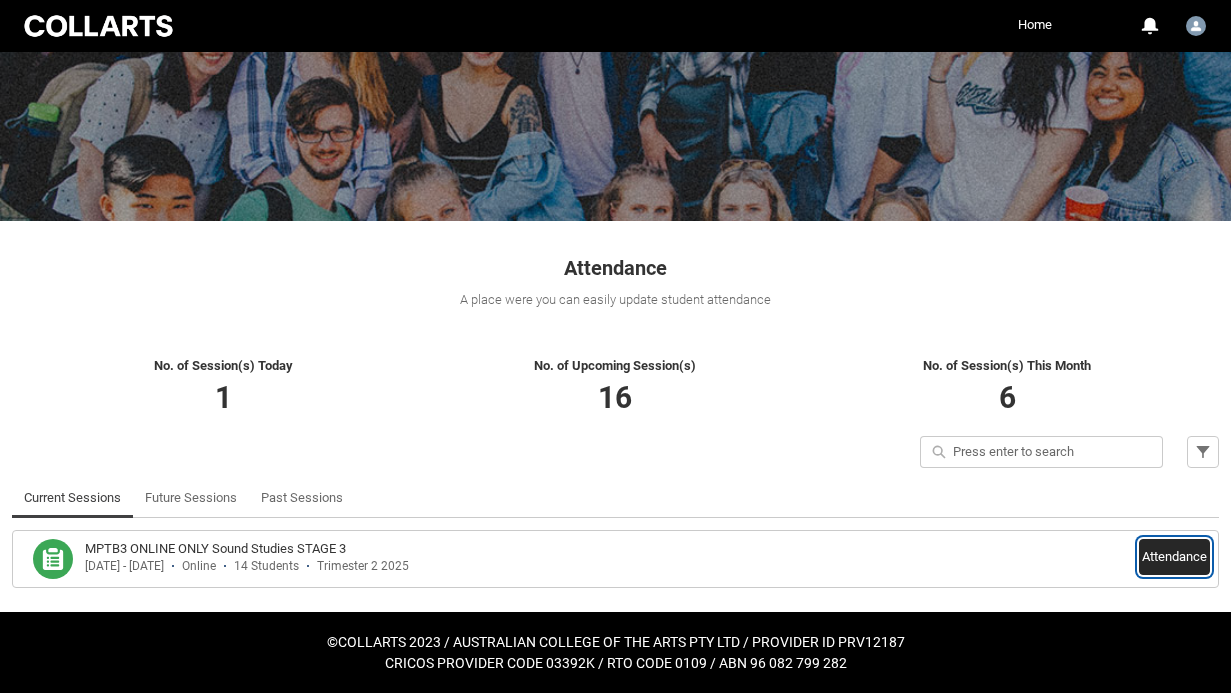 click on "Attendance" at bounding box center (1174, 557) 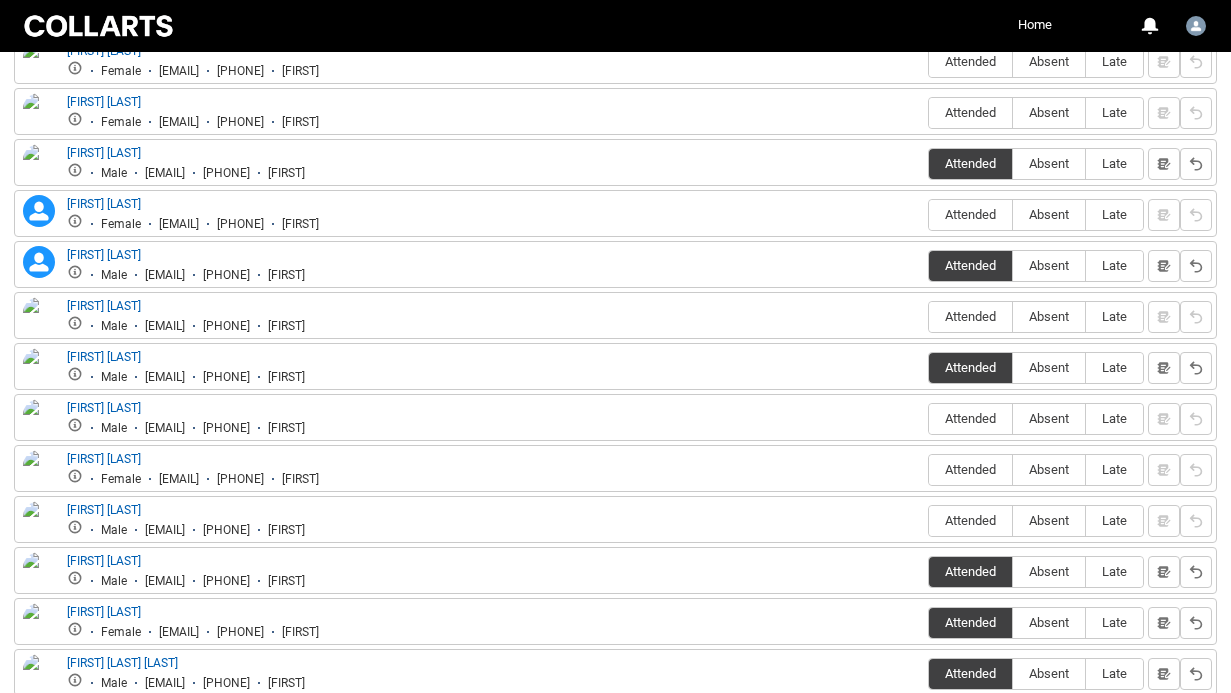 scroll, scrollTop: 1006, scrollLeft: 0, axis: vertical 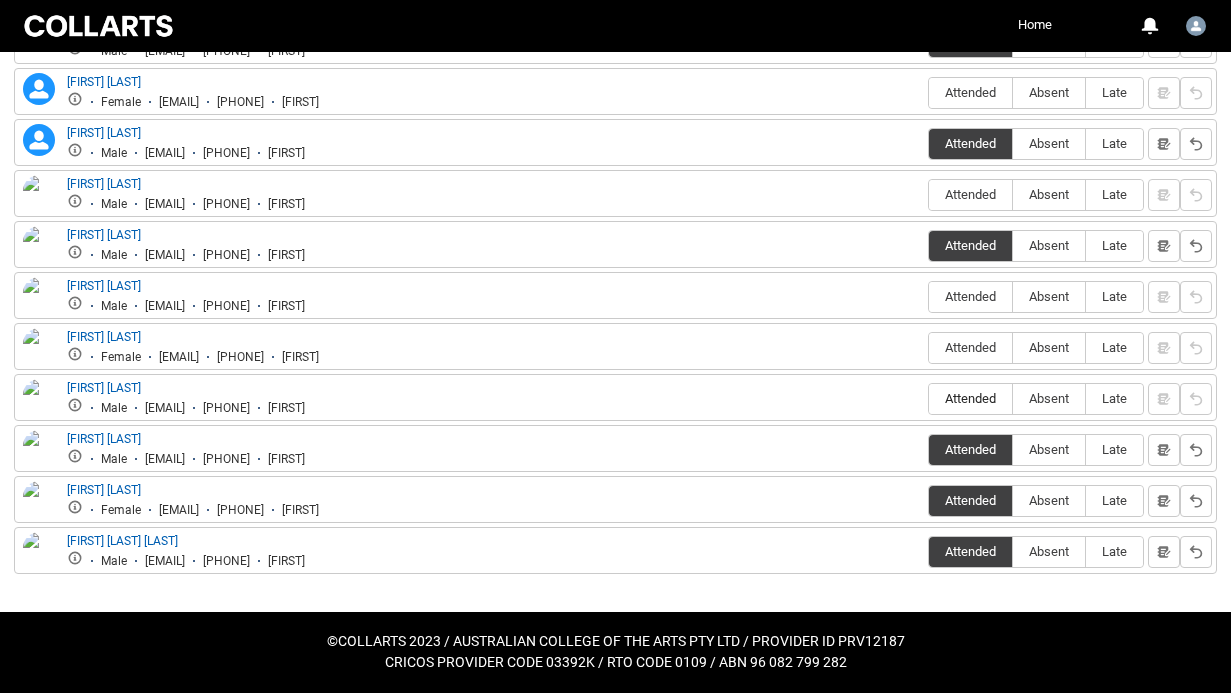 click on "Attended" at bounding box center [970, 398] 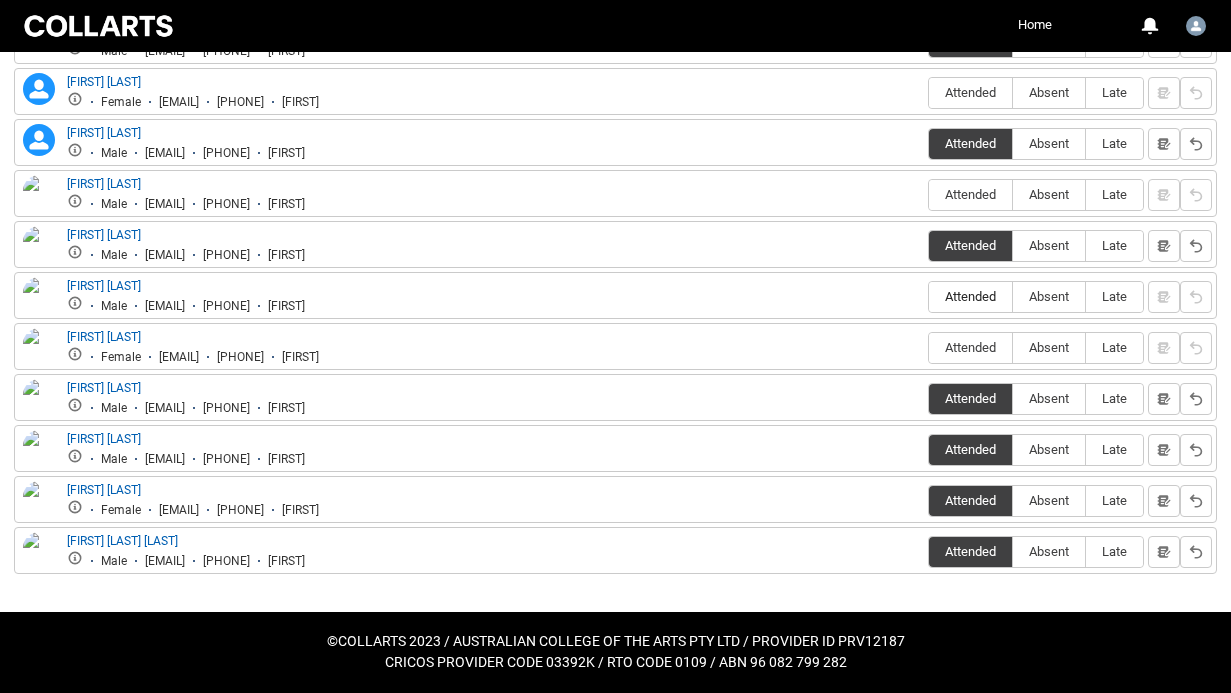 click on "Attended" at bounding box center [970, 296] 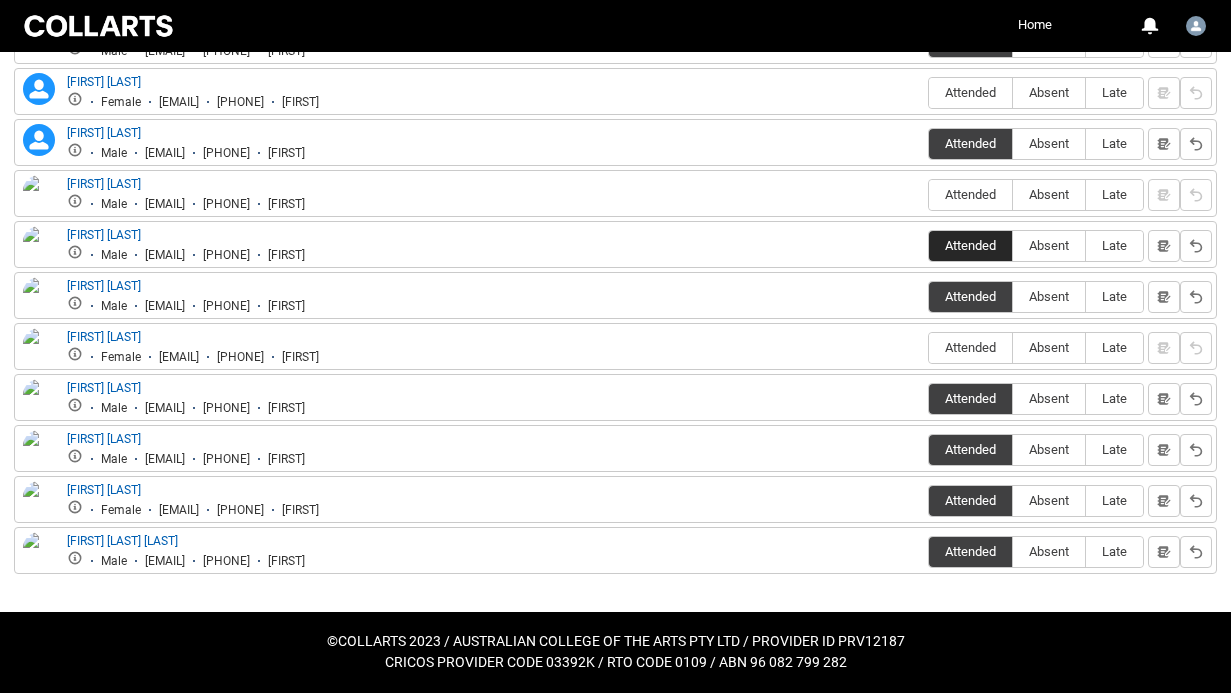 click on "Attended" at bounding box center [970, 245] 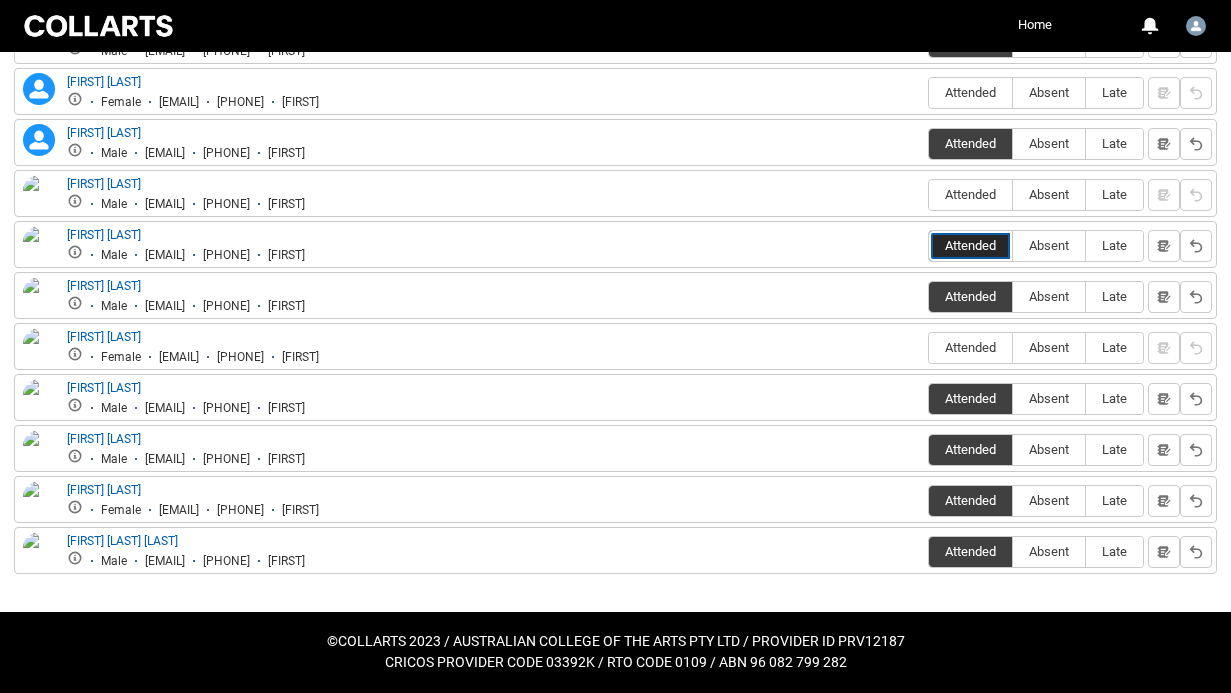 click on "Attended" at bounding box center (928, 245) 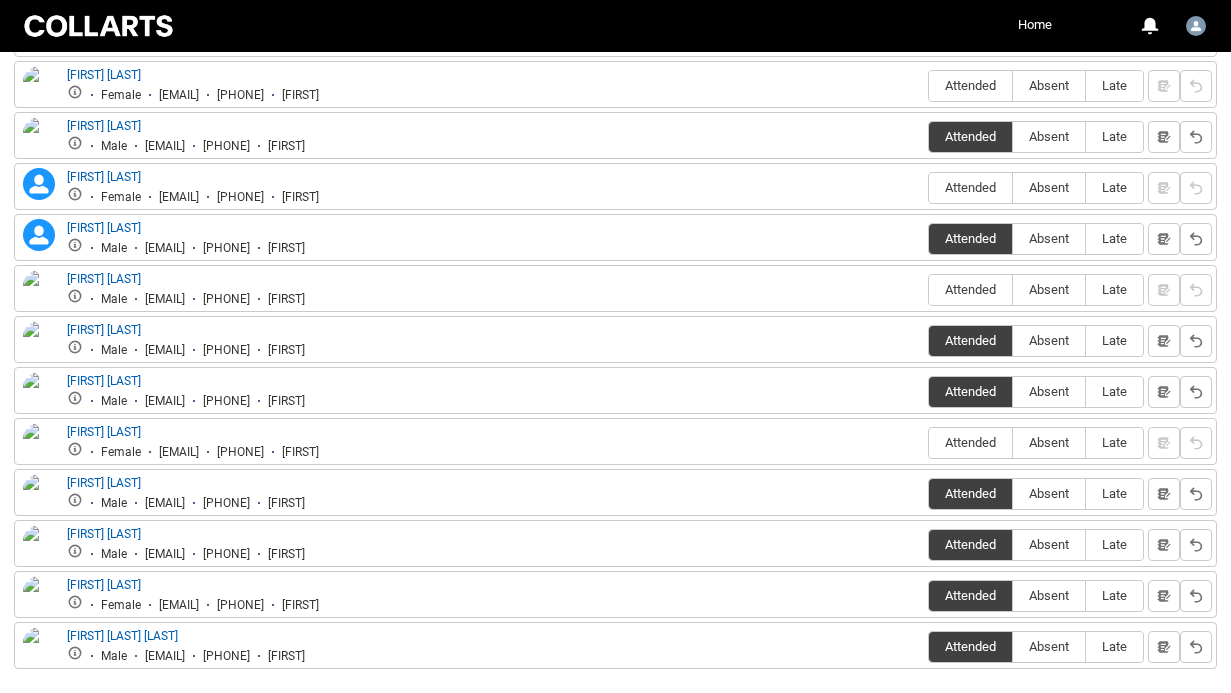 scroll, scrollTop: 911, scrollLeft: 0, axis: vertical 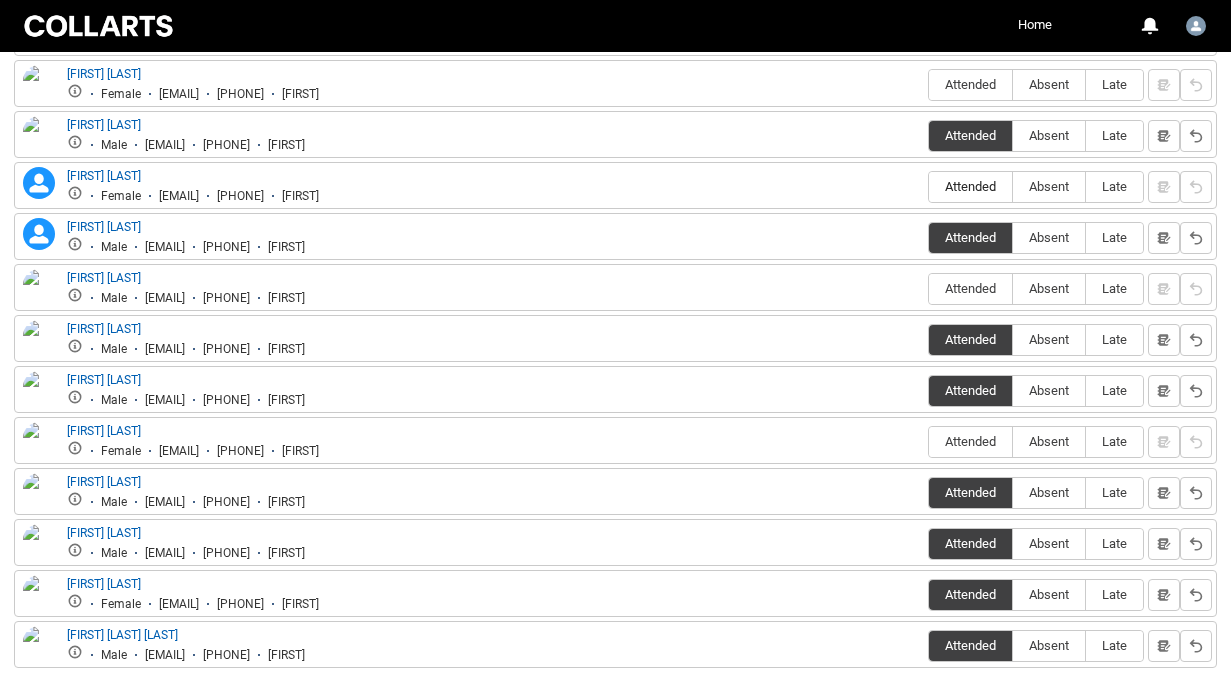 click on "Attended" at bounding box center (970, 187) 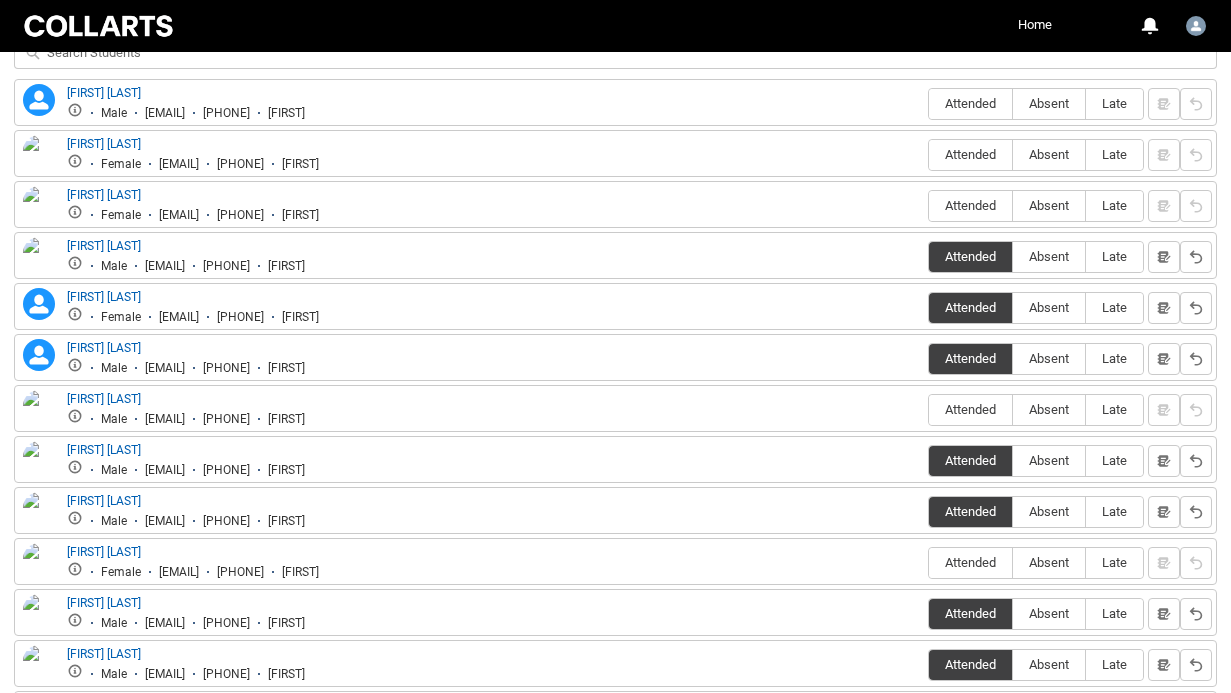 scroll, scrollTop: 523, scrollLeft: 0, axis: vertical 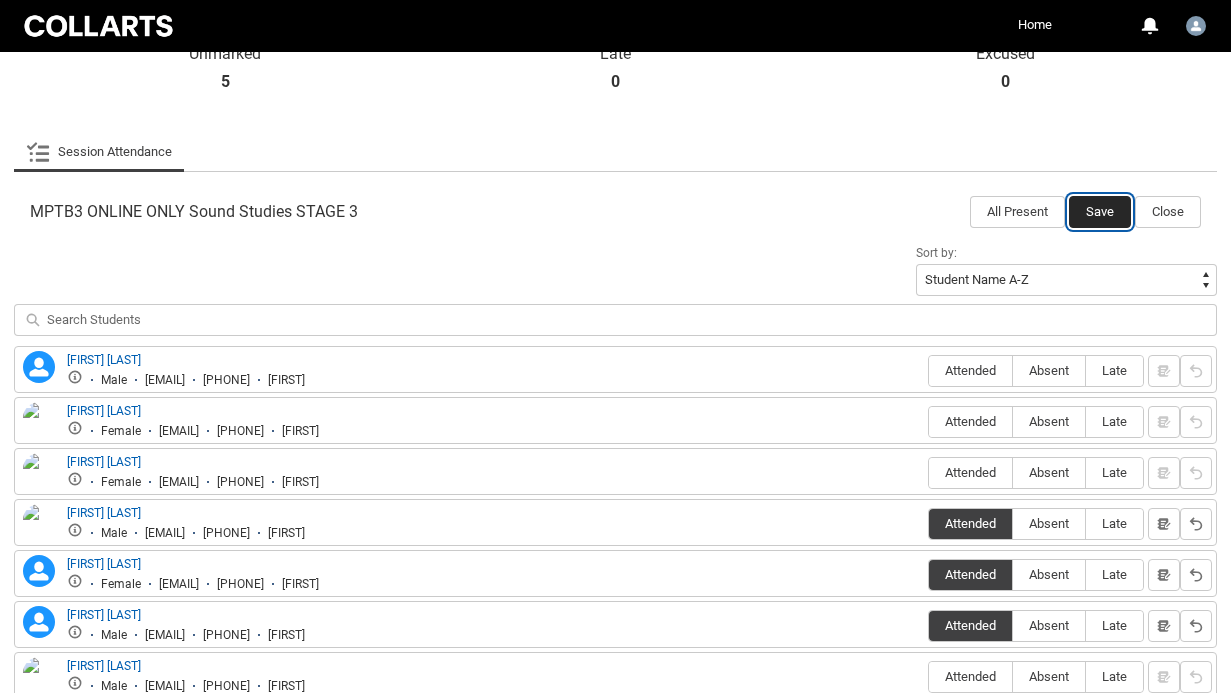 click on "Save" at bounding box center [1100, 212] 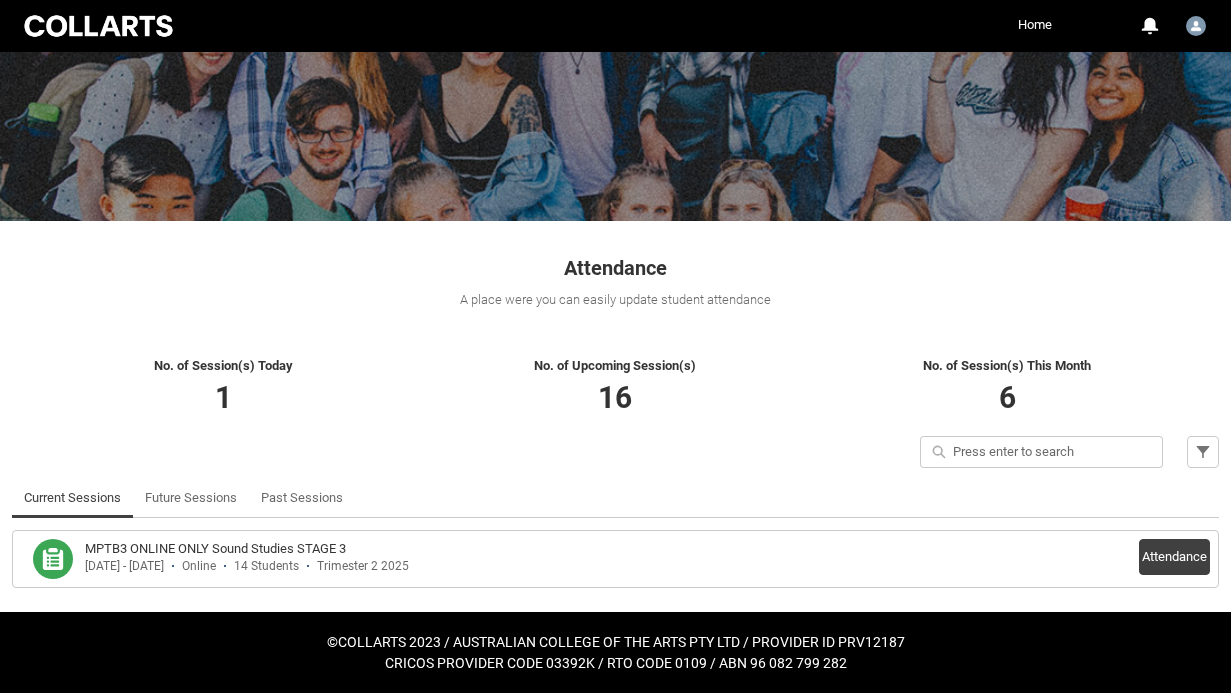 scroll, scrollTop: 153, scrollLeft: 0, axis: vertical 